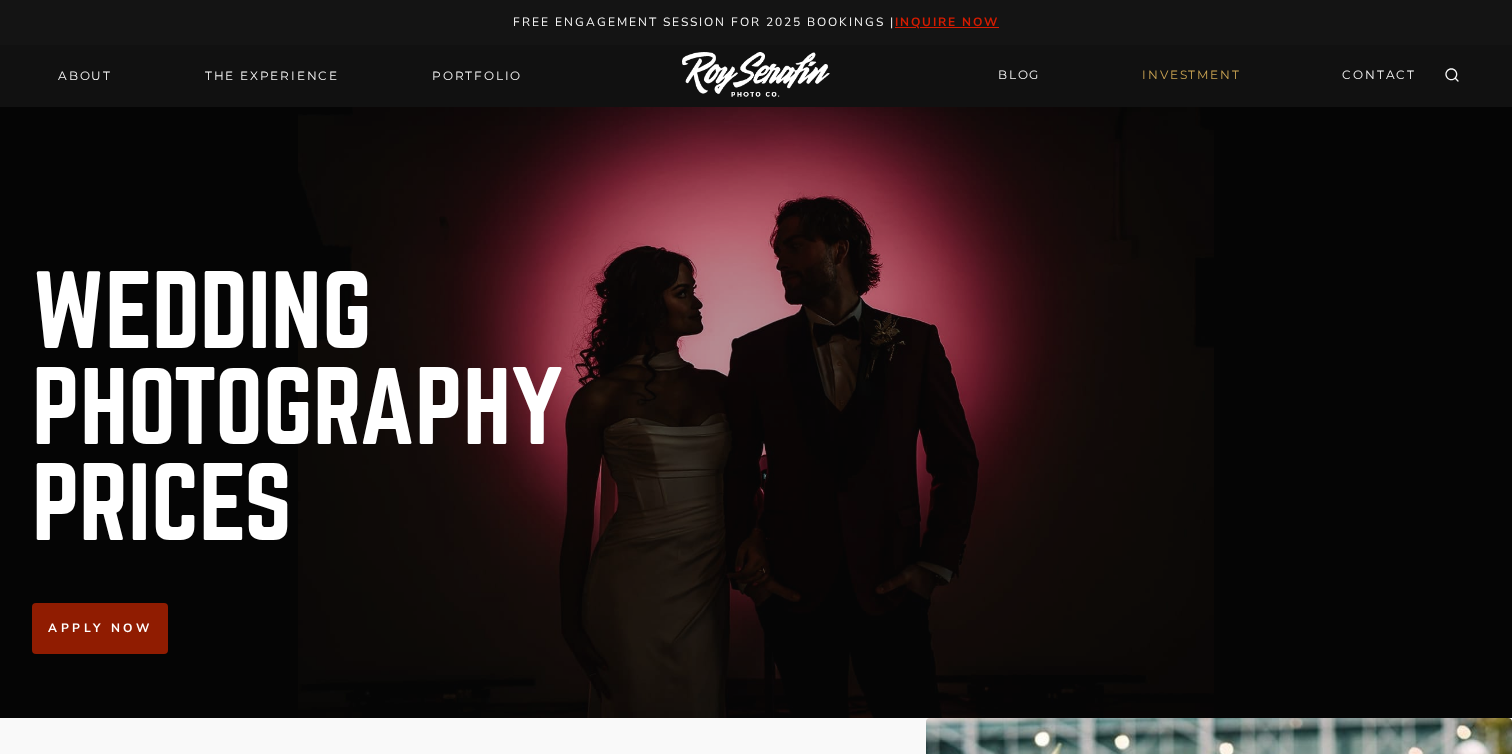 scroll, scrollTop: 0, scrollLeft: 0, axis: both 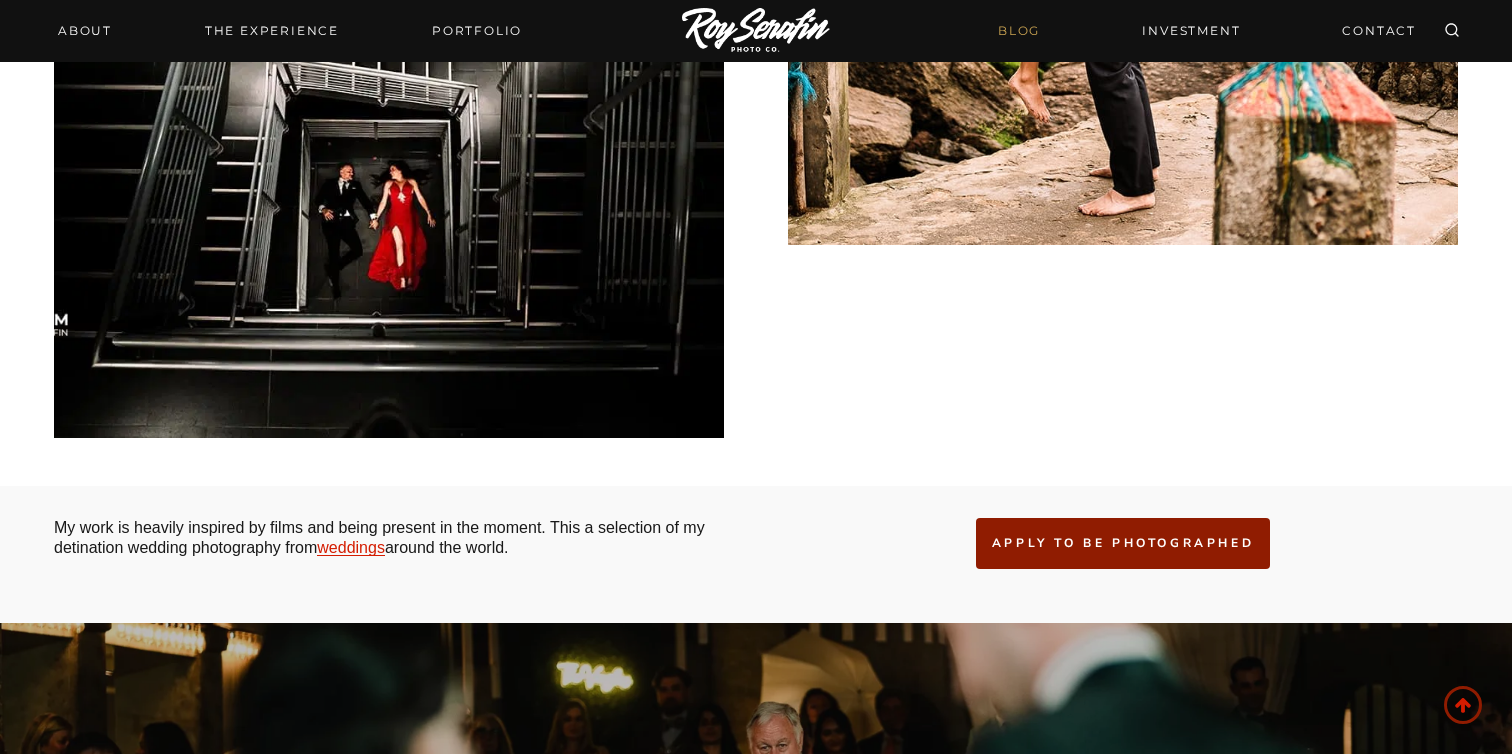 click on "BLOG" at bounding box center (1019, 30) 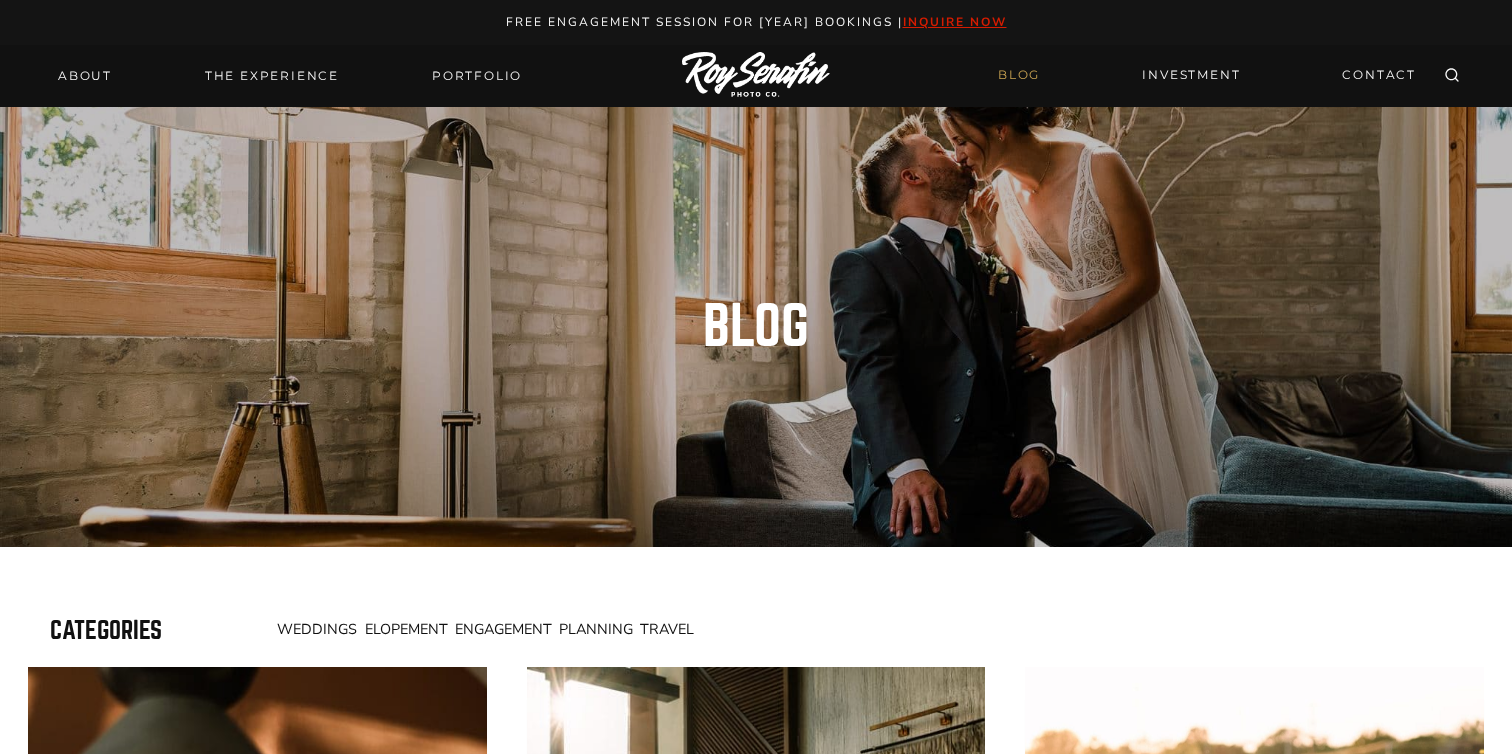scroll, scrollTop: 0, scrollLeft: 0, axis: both 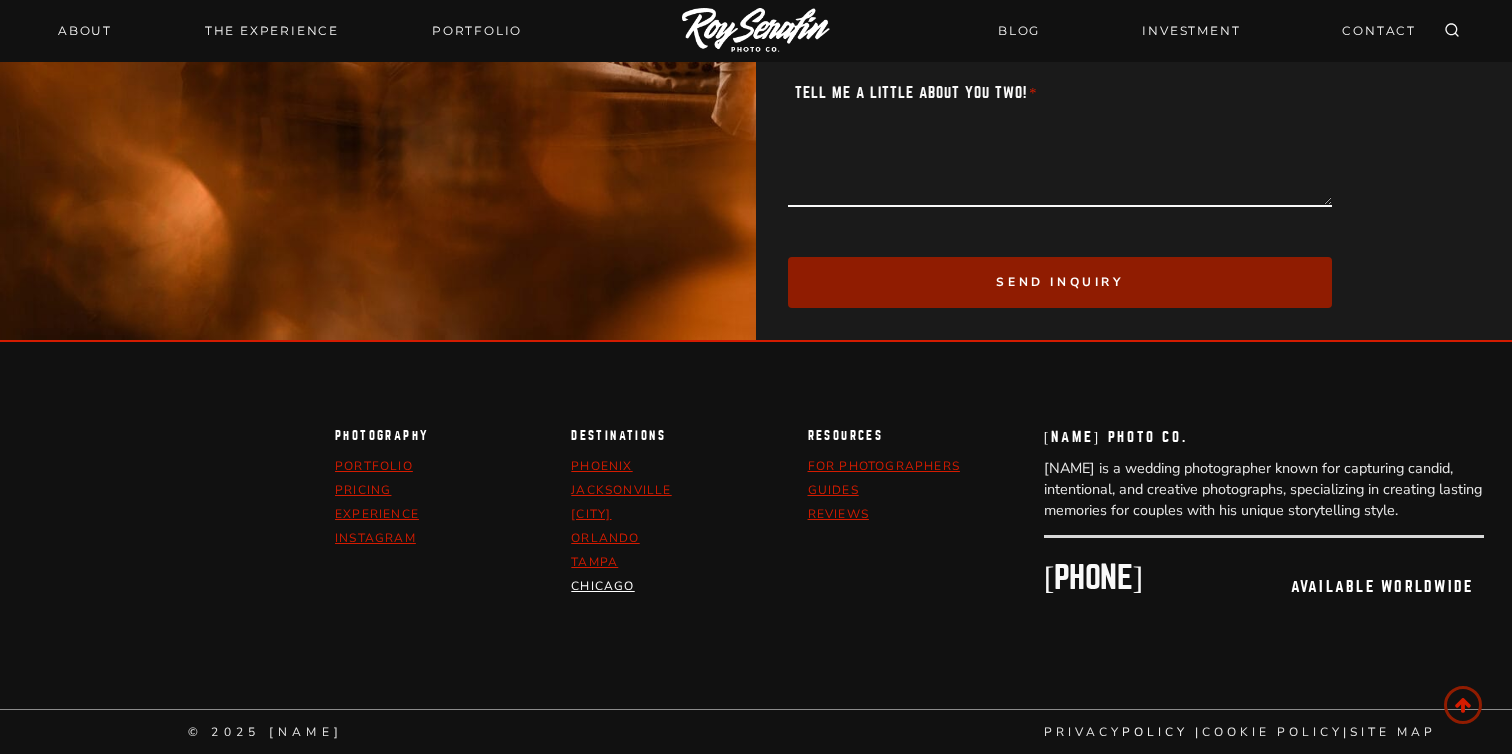 click on "Chicago" at bounding box center [602, 586] 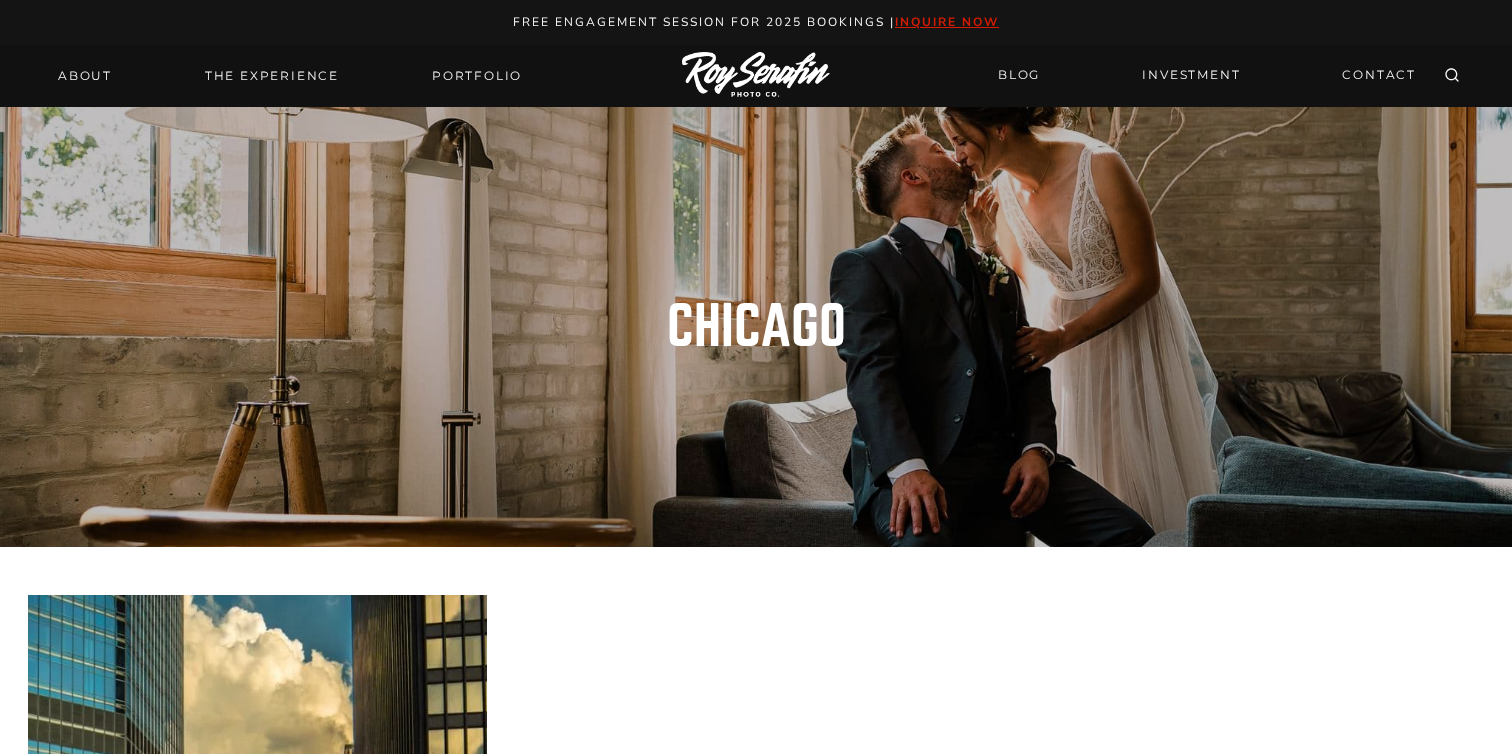 scroll, scrollTop: 0, scrollLeft: 0, axis: both 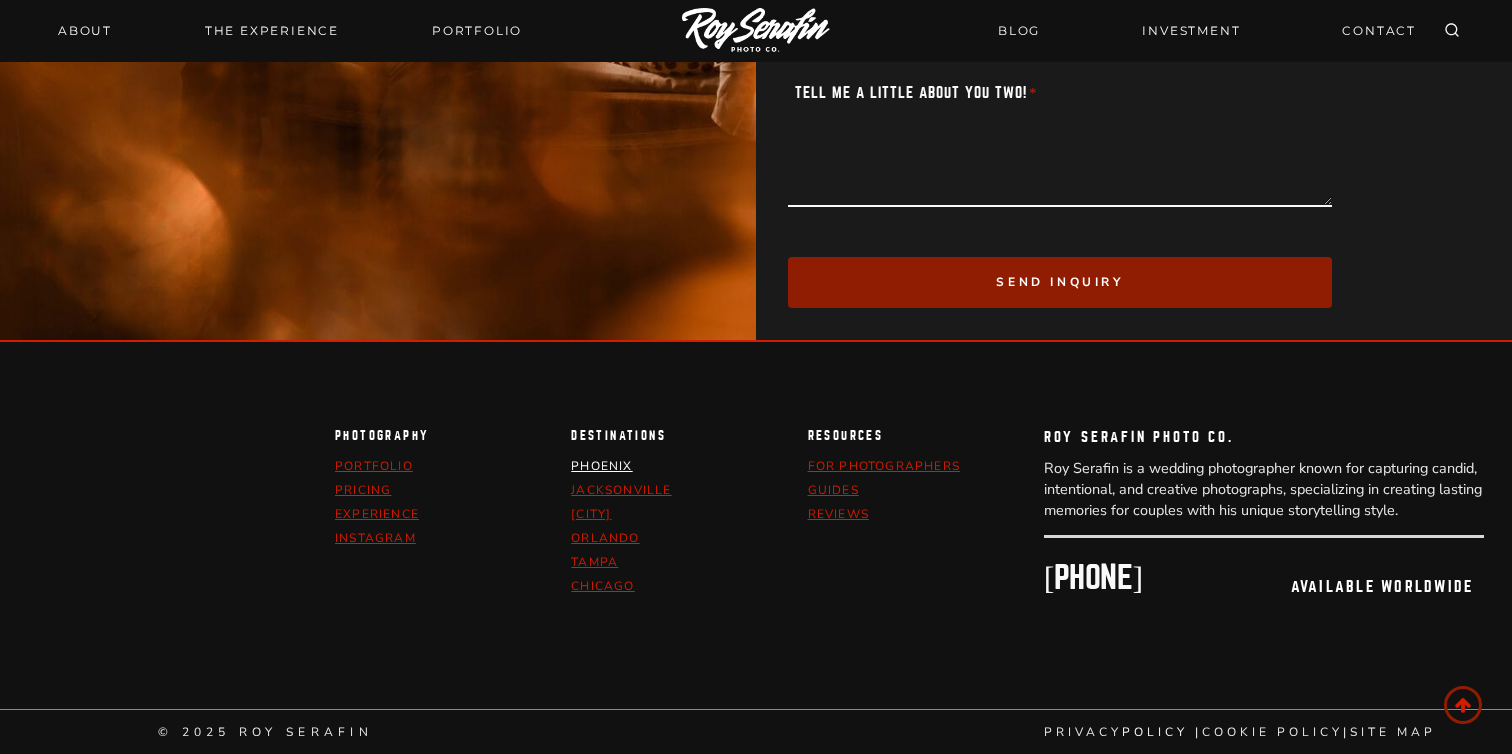 click on "Phoenix" at bounding box center [601, 466] 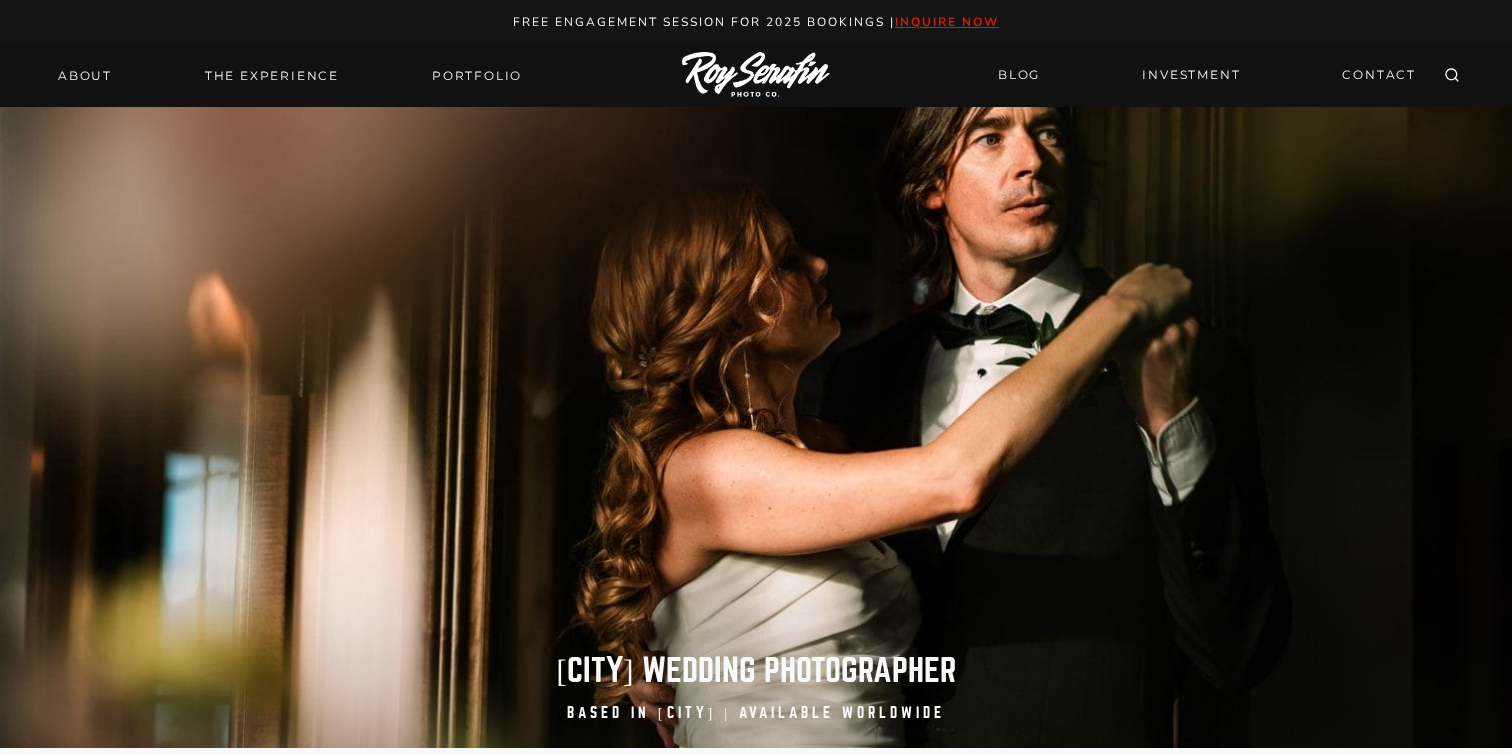 scroll, scrollTop: 0, scrollLeft: 0, axis: both 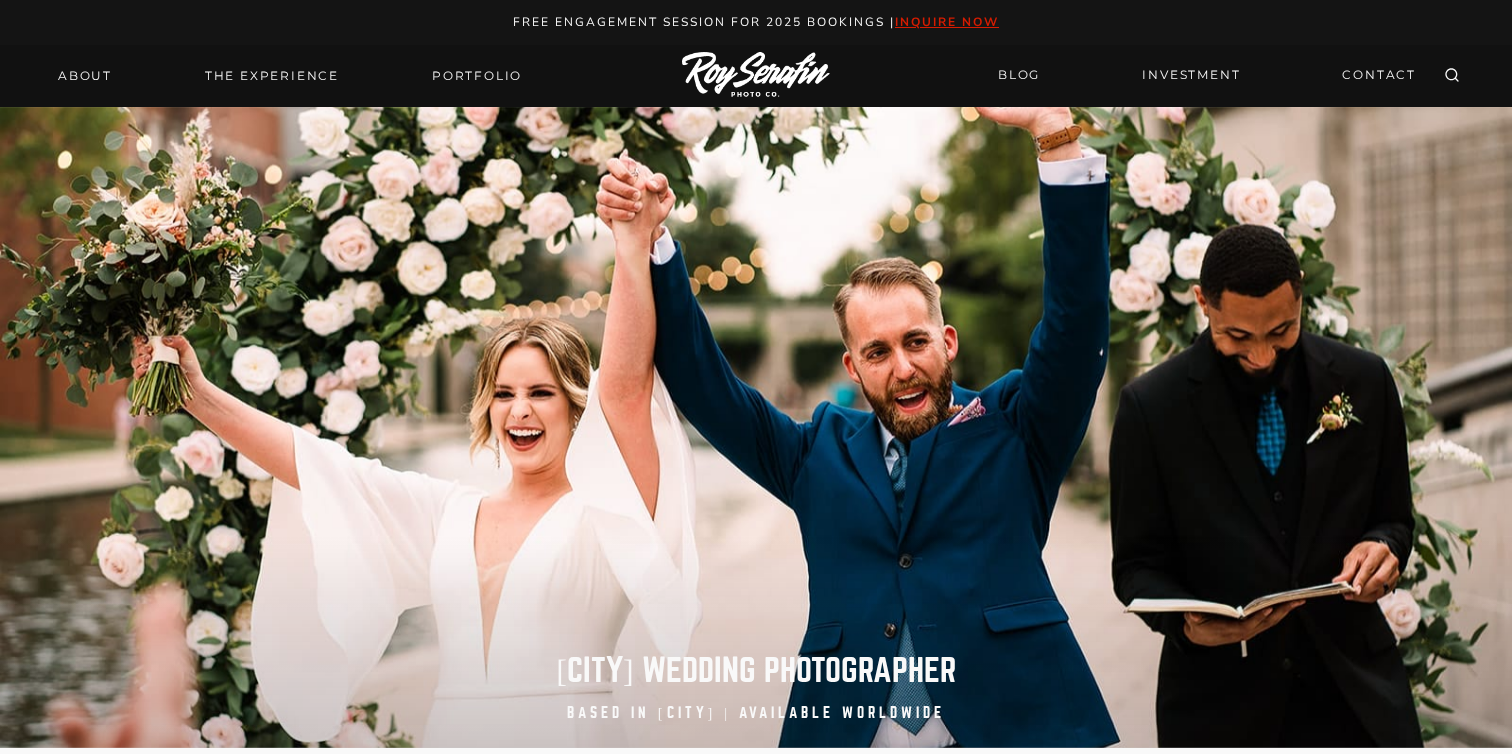 click at bounding box center [756, 75] 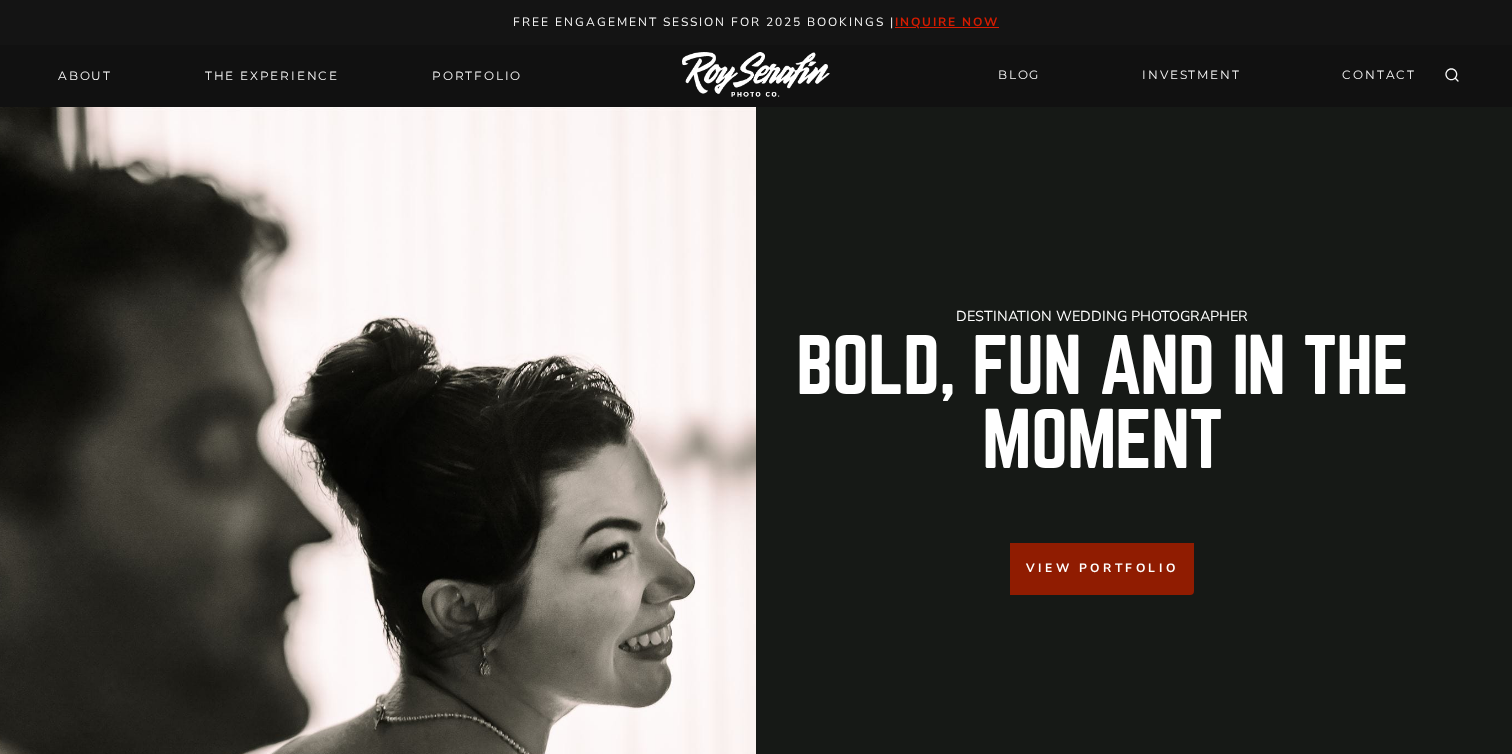 scroll, scrollTop: 0, scrollLeft: 0, axis: both 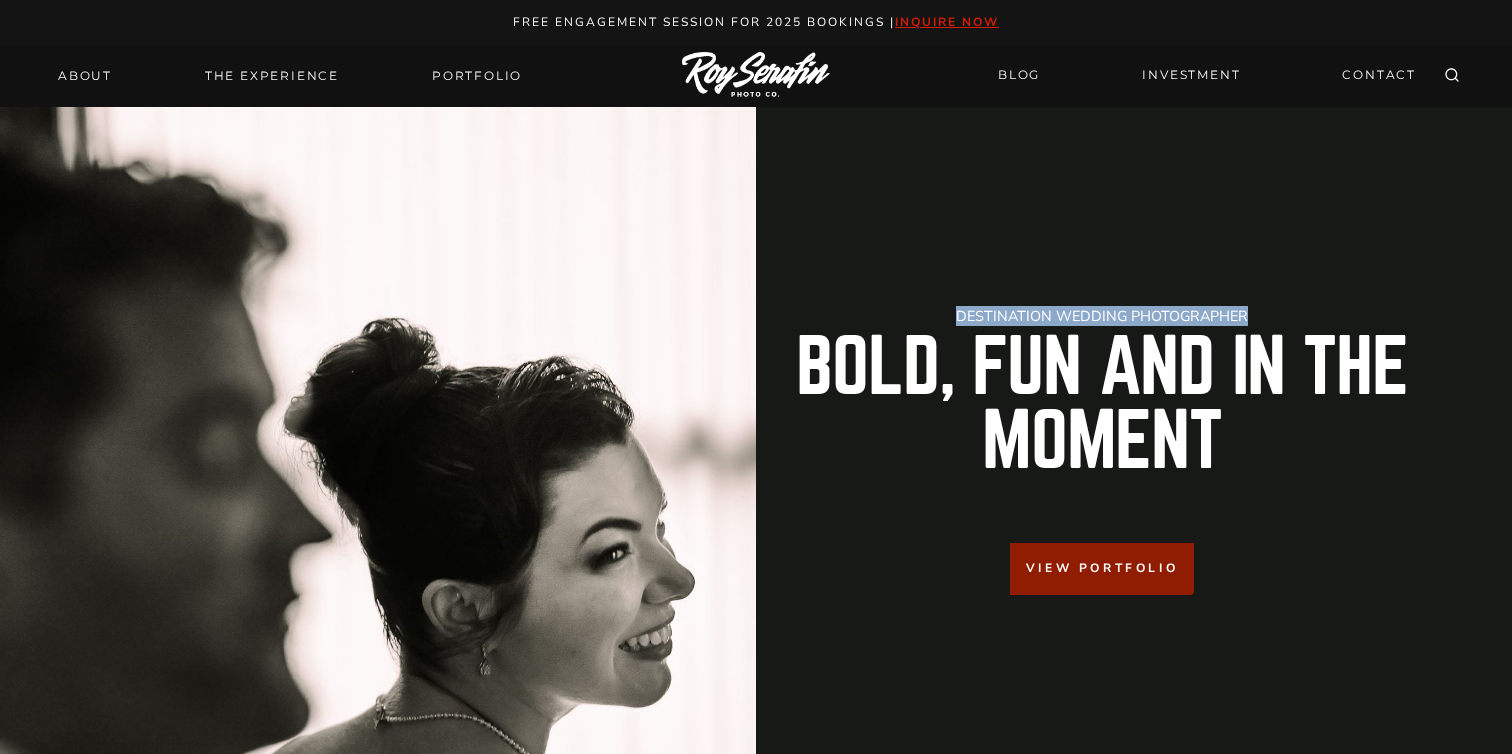 drag, startPoint x: 959, startPoint y: 312, endPoint x: 1247, endPoint y: 313, distance: 288.00174 